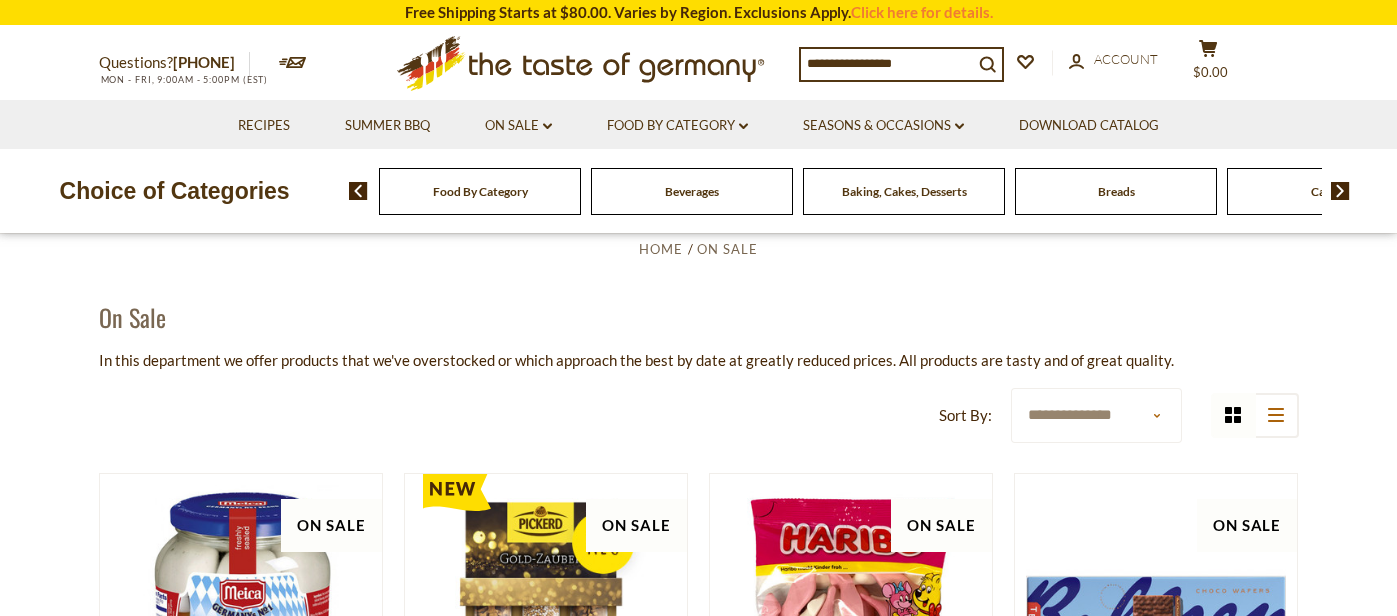 scroll, scrollTop: 0, scrollLeft: 0, axis: both 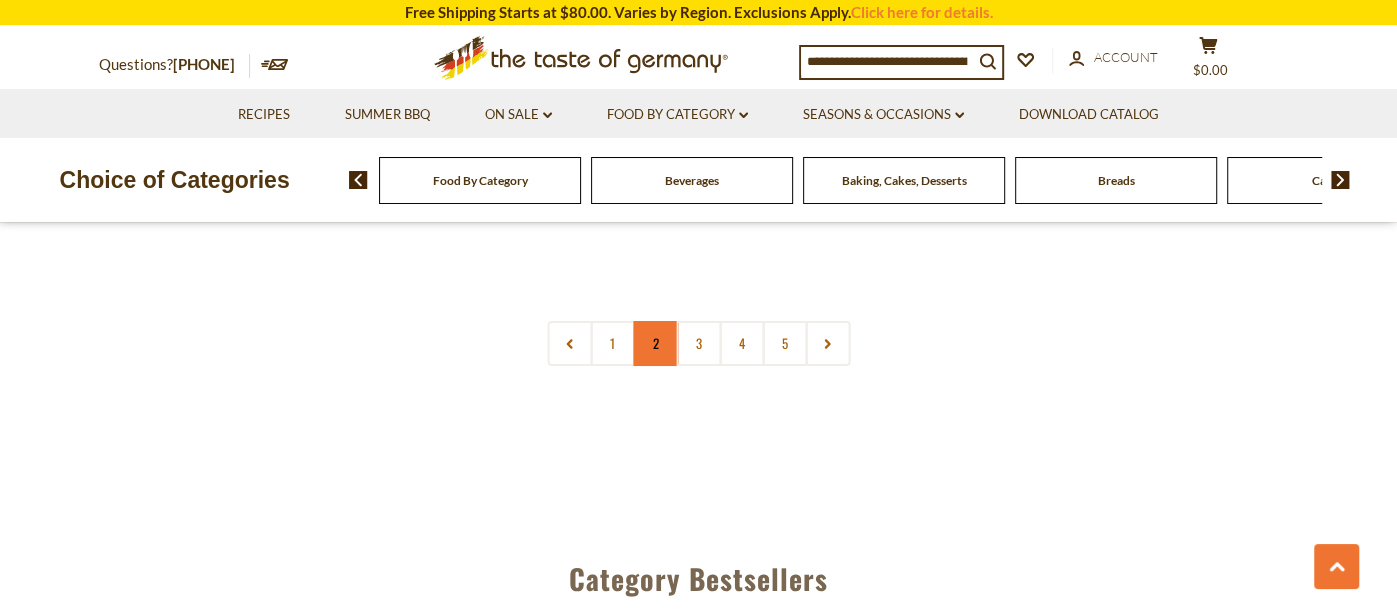 click on "2" at bounding box center [655, 343] 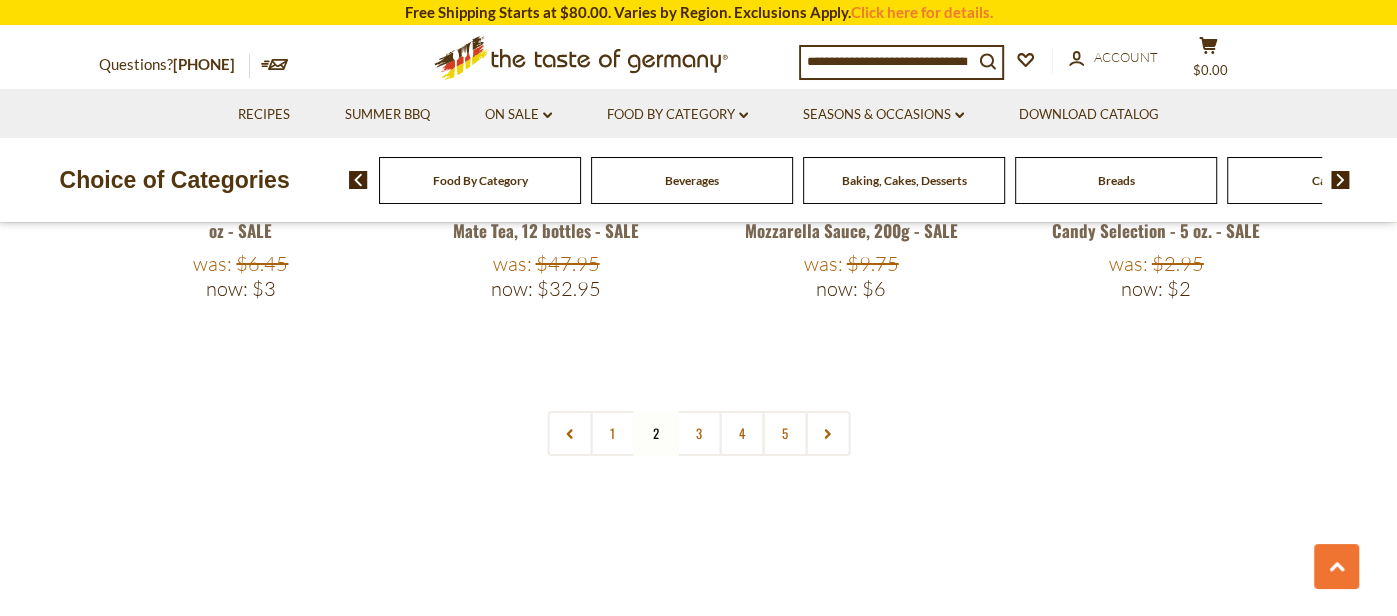 scroll, scrollTop: 4867, scrollLeft: 0, axis: vertical 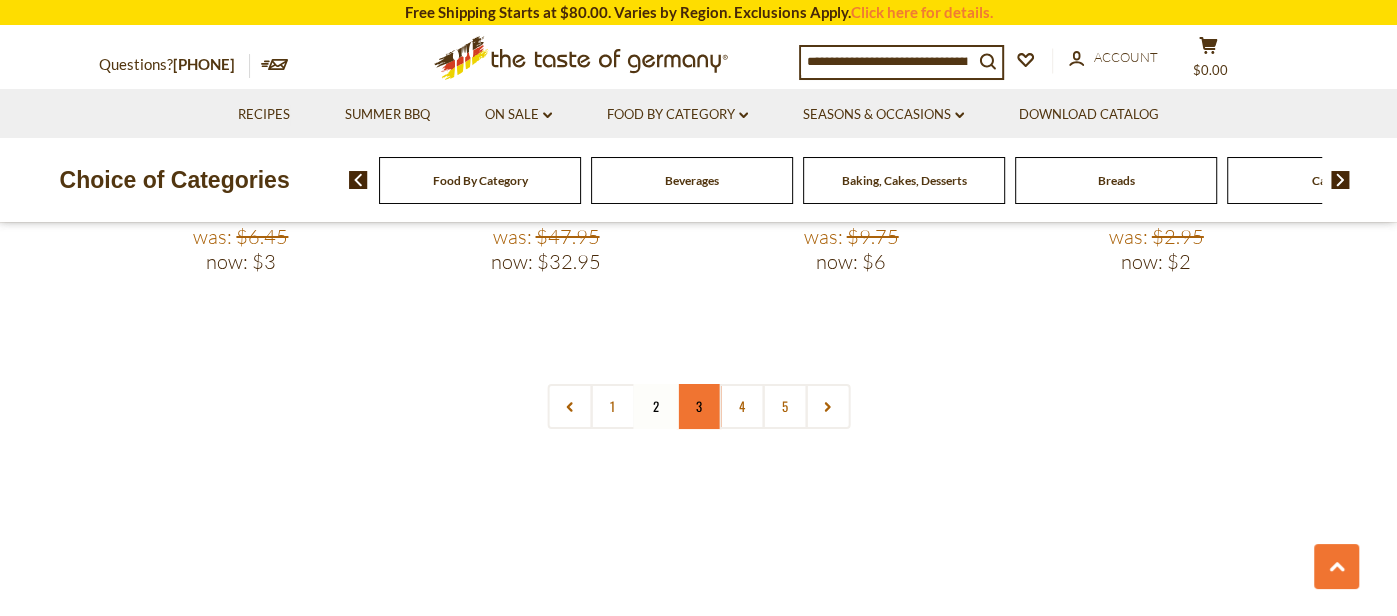 click on "3" at bounding box center [698, 406] 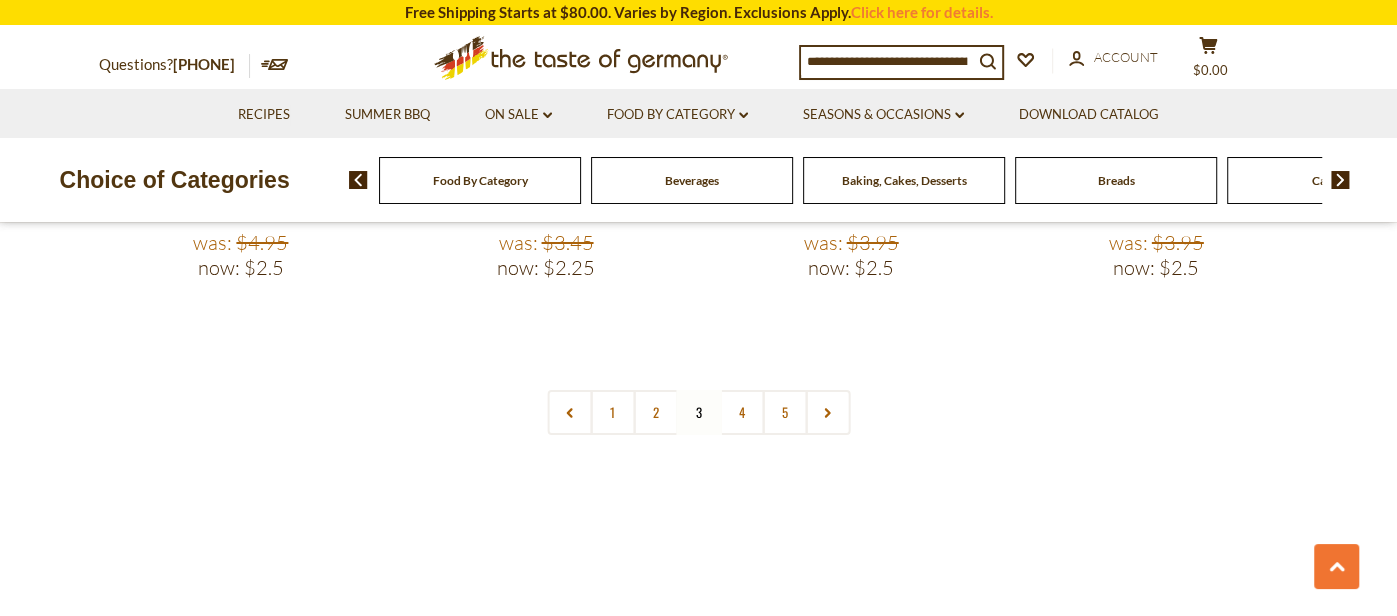 scroll, scrollTop: 4843, scrollLeft: 0, axis: vertical 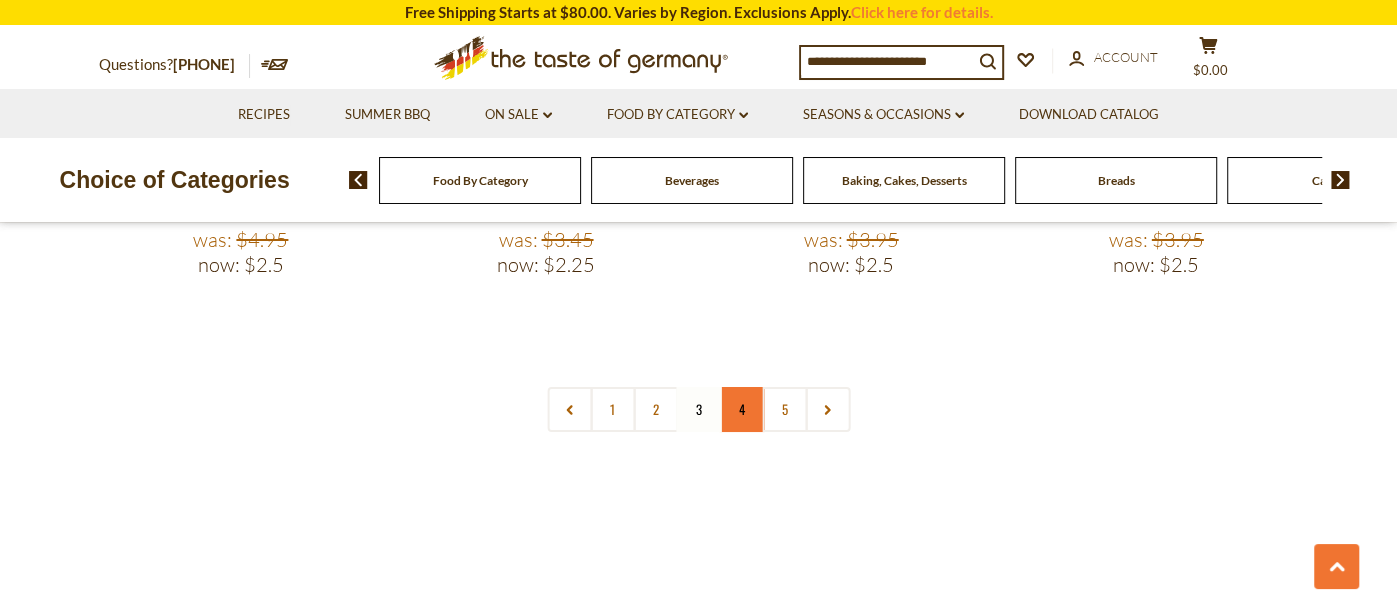 click on "4" at bounding box center (741, 409) 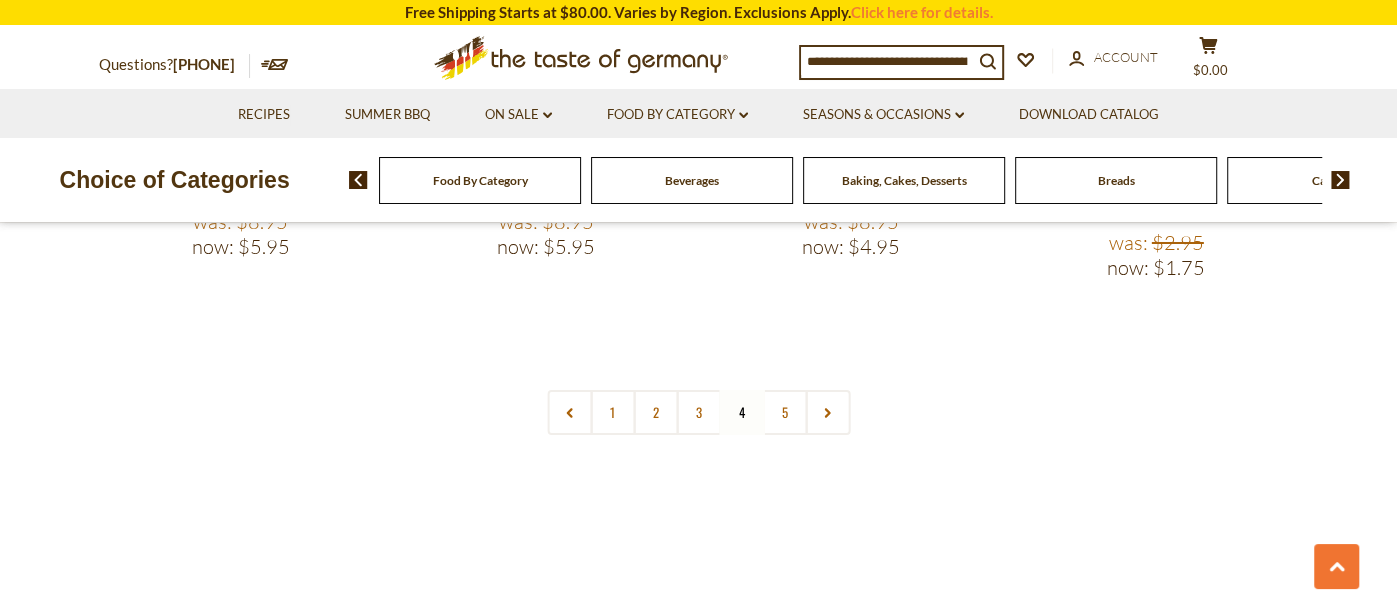 scroll, scrollTop: 4820, scrollLeft: 0, axis: vertical 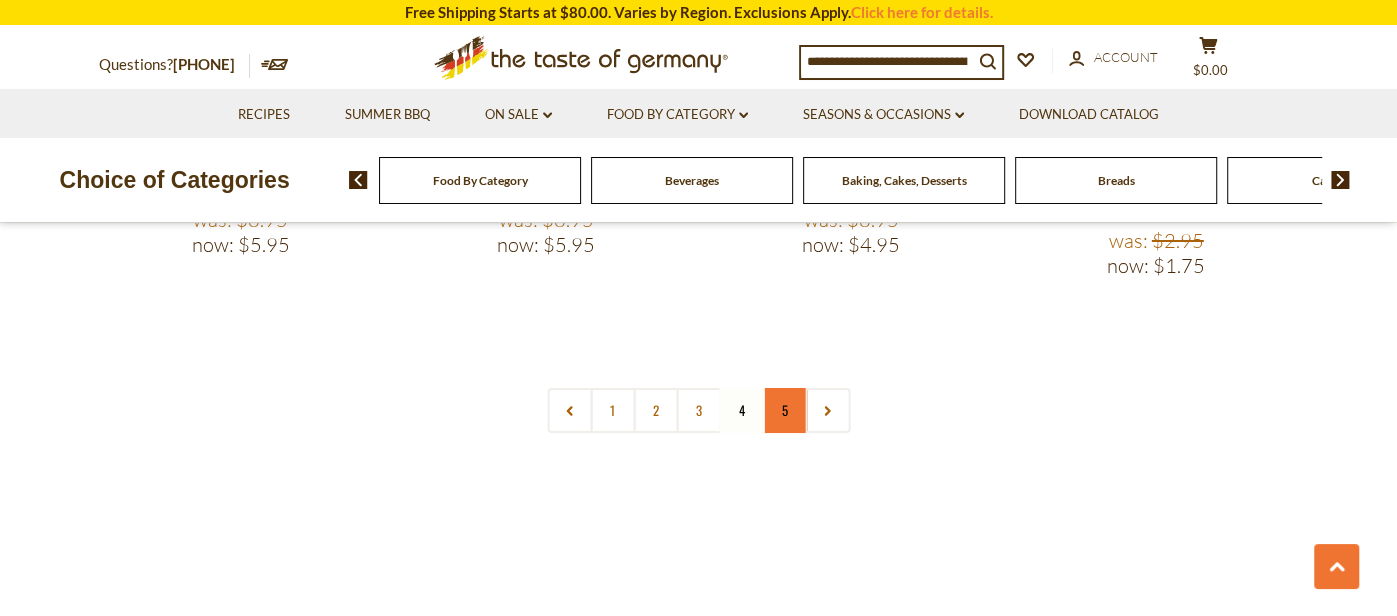 click on "5" at bounding box center (784, 410) 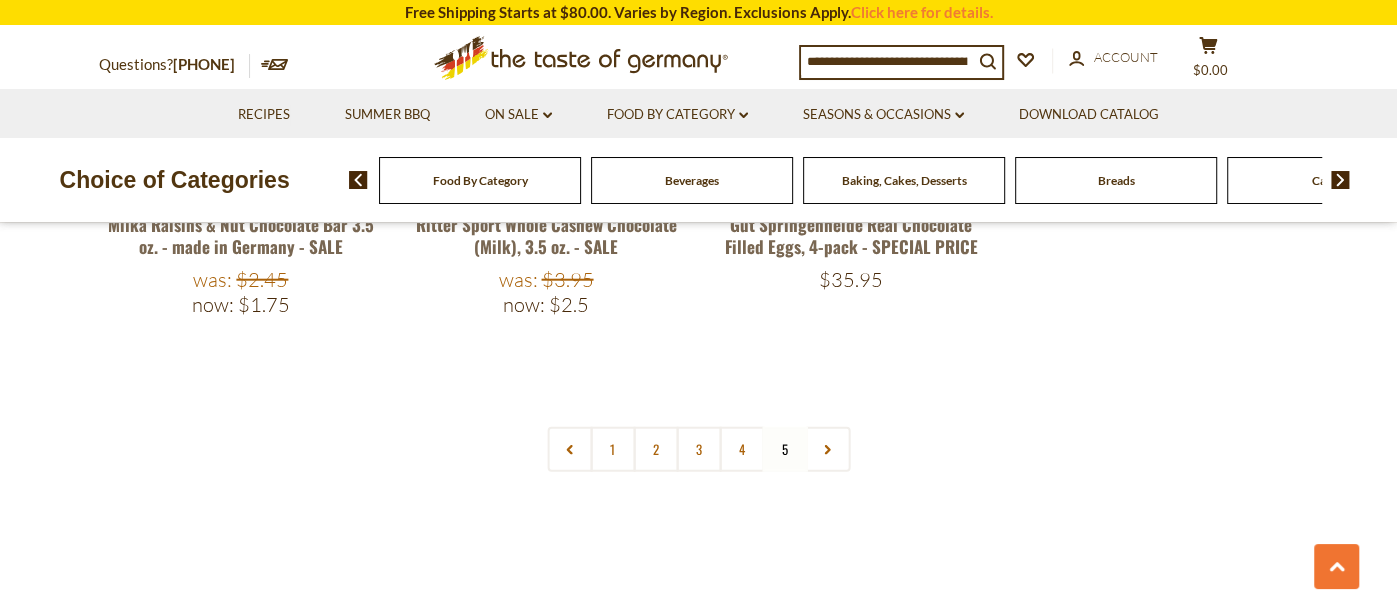 scroll, scrollTop: 3258, scrollLeft: 0, axis: vertical 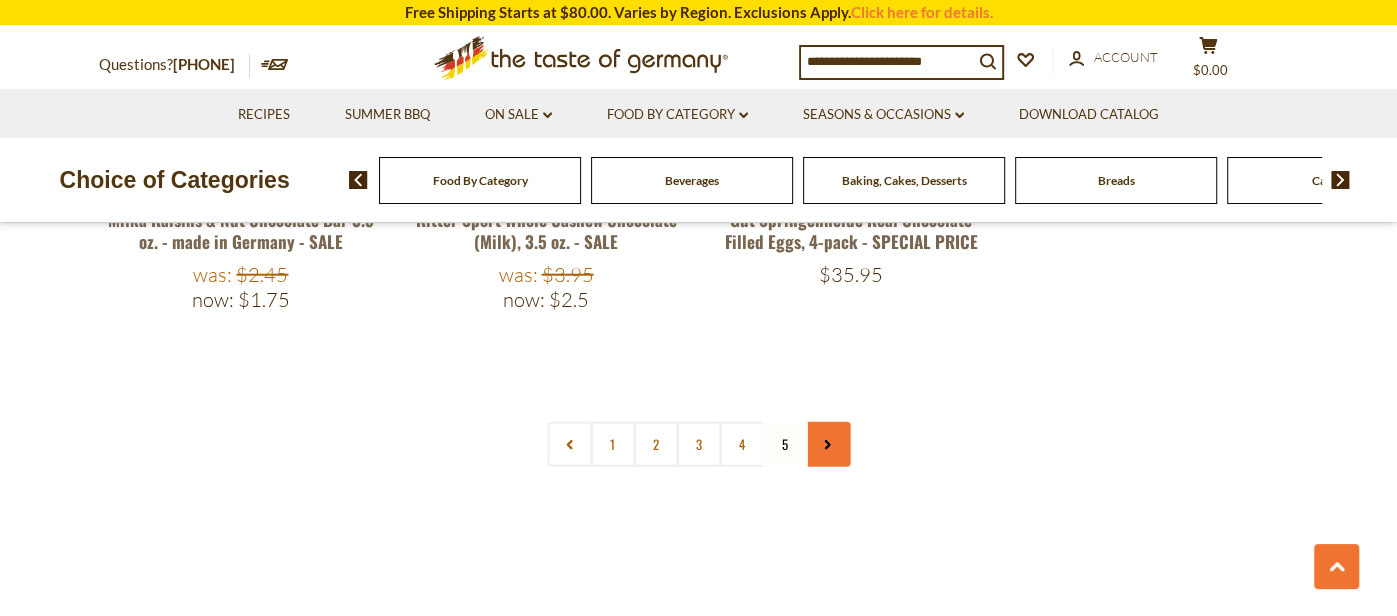 click 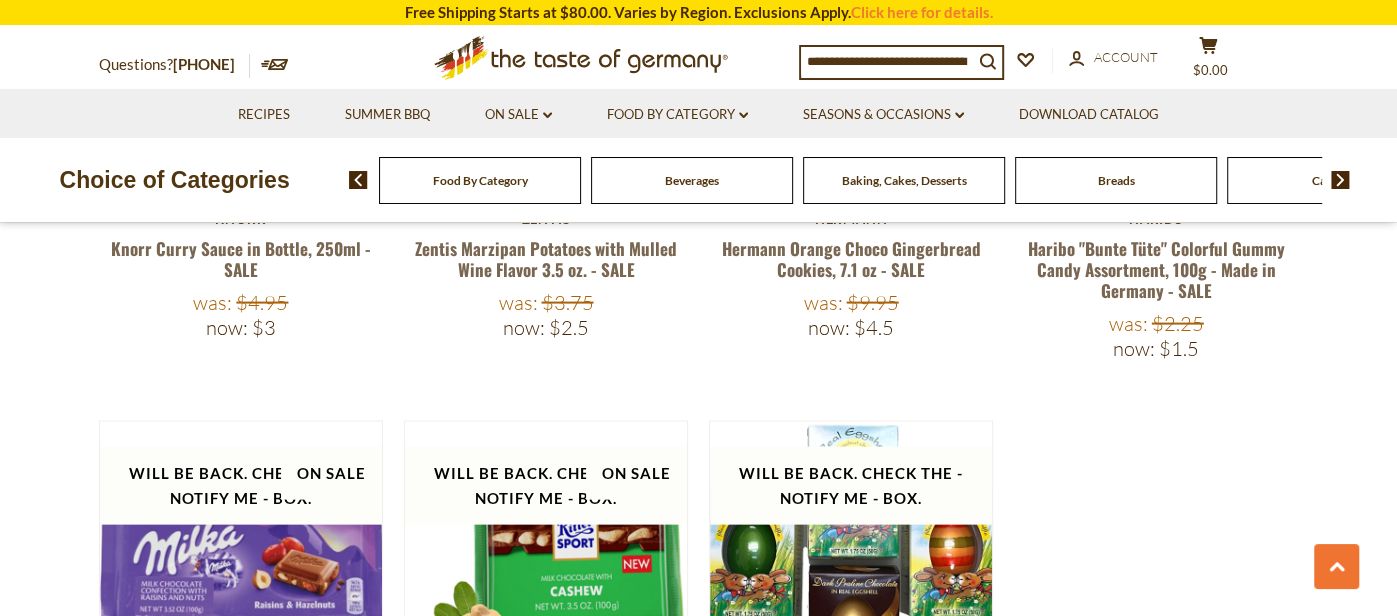 scroll, scrollTop: 2852, scrollLeft: 0, axis: vertical 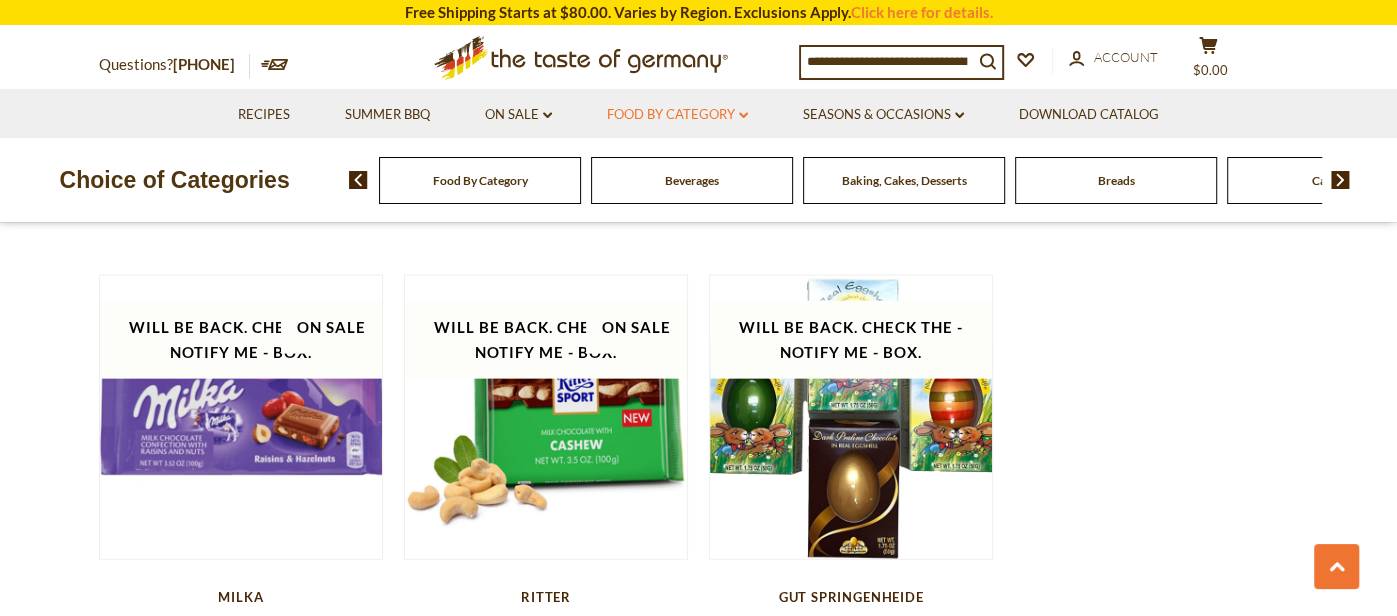 click on "dropdown_arrow" 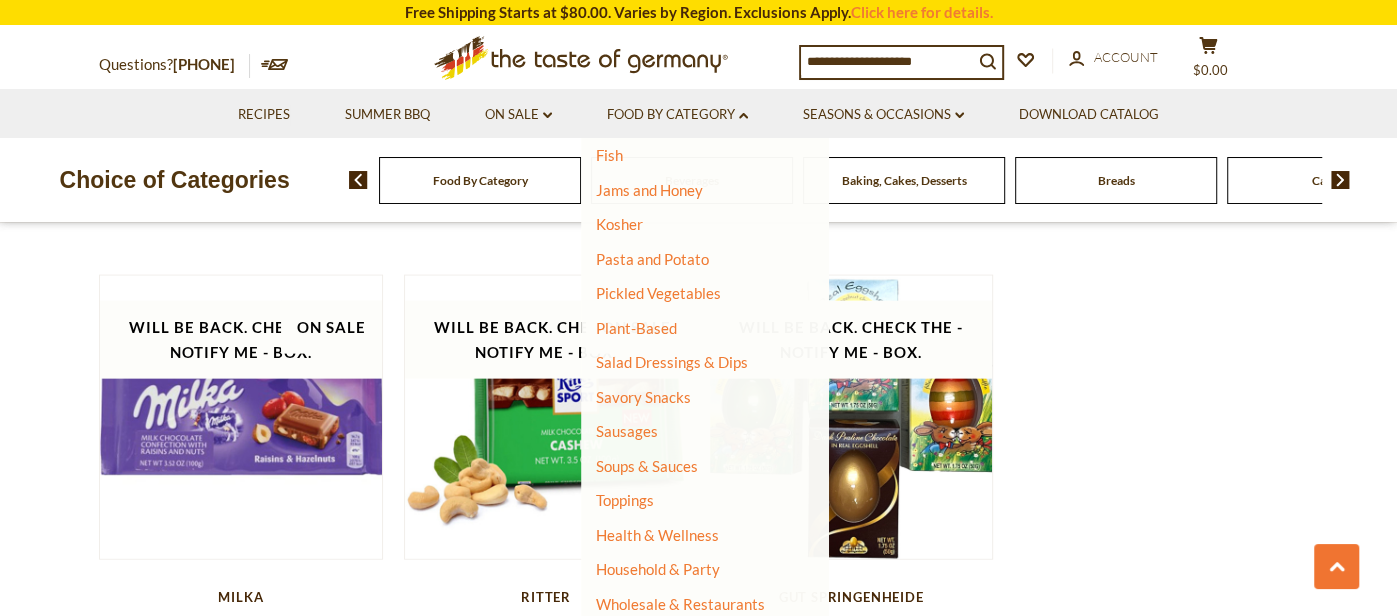 scroll, scrollTop: 461, scrollLeft: 0, axis: vertical 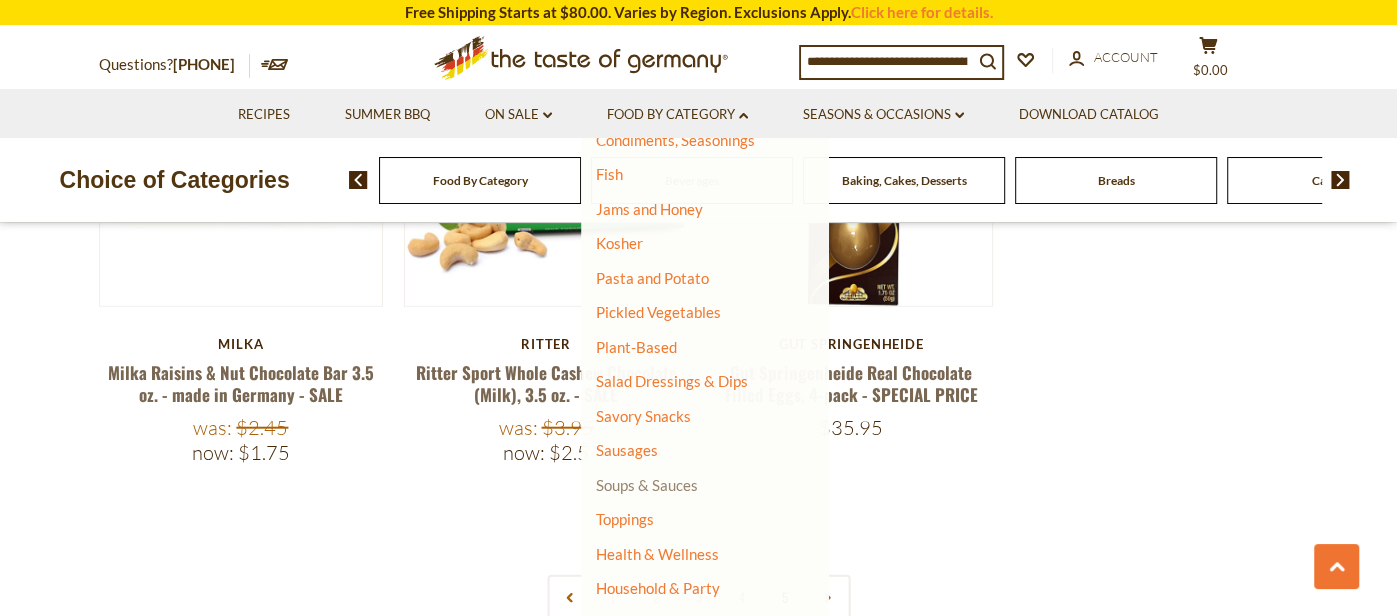 click on "Soups & Sauces" at bounding box center (647, 485) 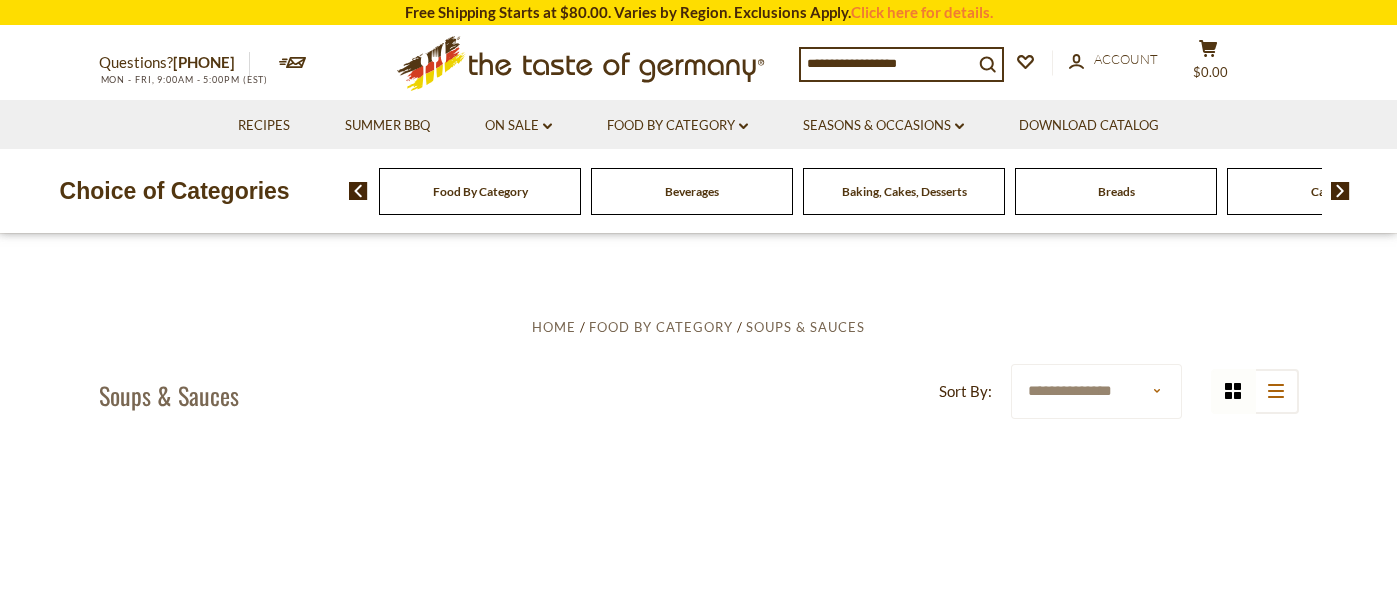 scroll, scrollTop: 0, scrollLeft: 0, axis: both 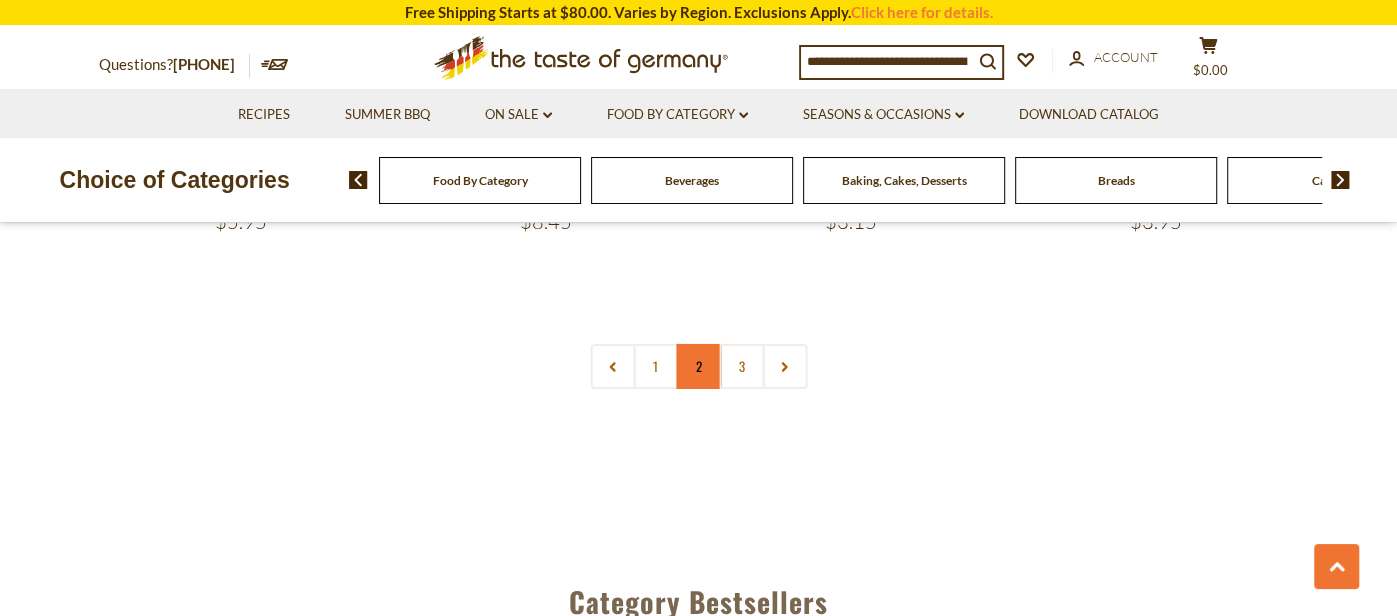 click on "2" at bounding box center [698, 366] 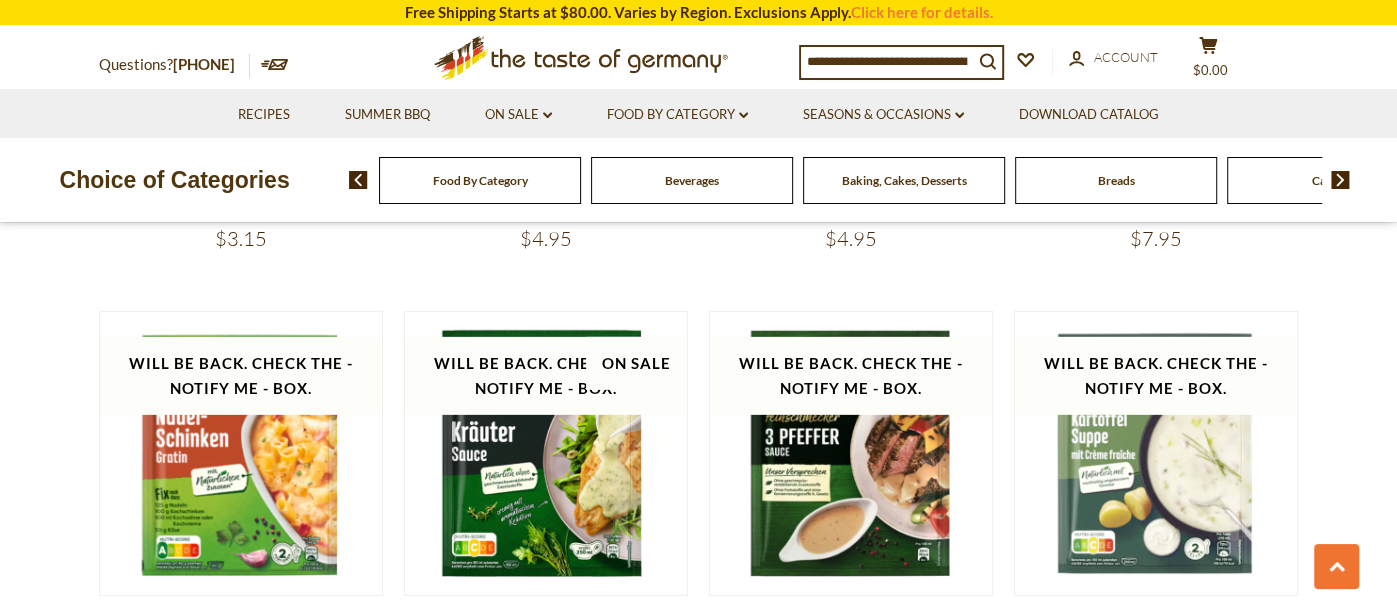 scroll, scrollTop: 3990, scrollLeft: 0, axis: vertical 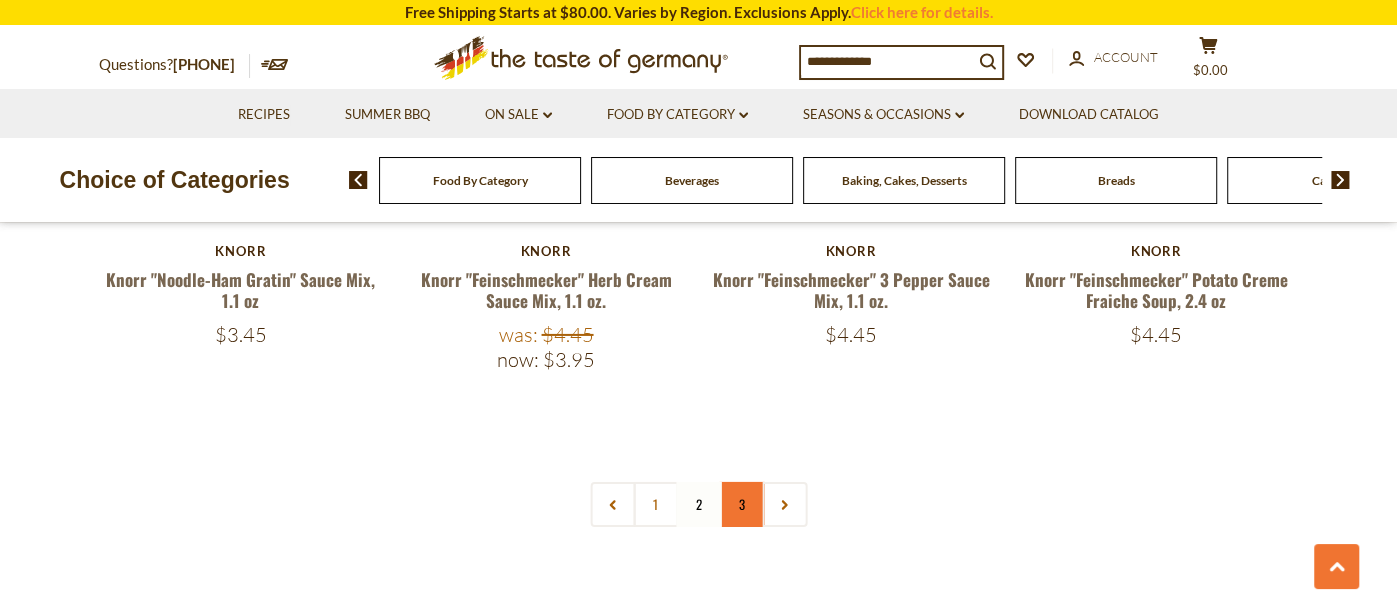 click on "3" at bounding box center [741, 504] 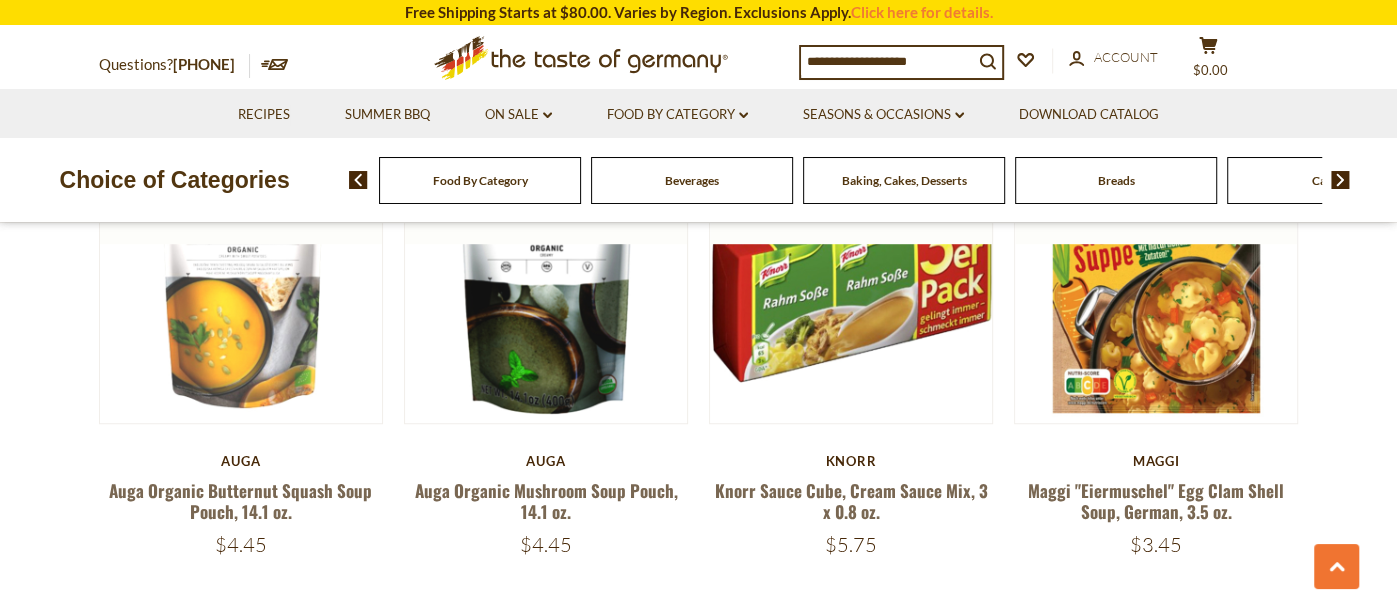 scroll, scrollTop: 797, scrollLeft: 0, axis: vertical 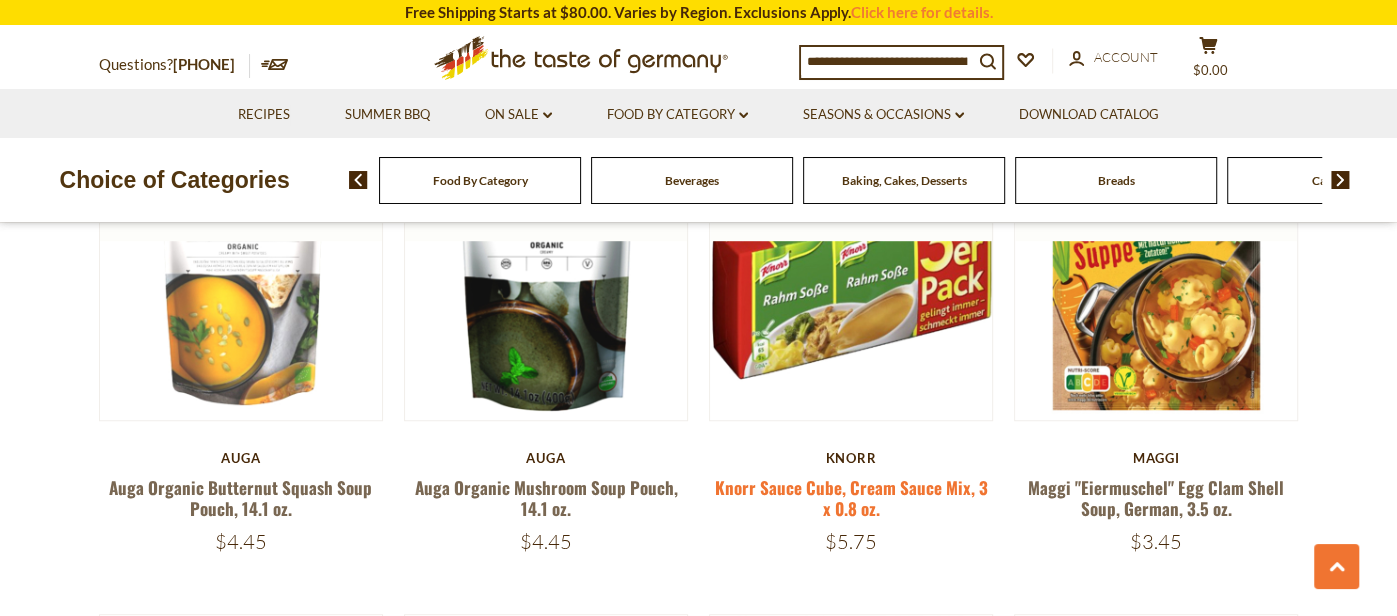 click on "Knorr Sauce Cube, Cream Sauce Mix, 3 x 0.8 oz." at bounding box center (851, 498) 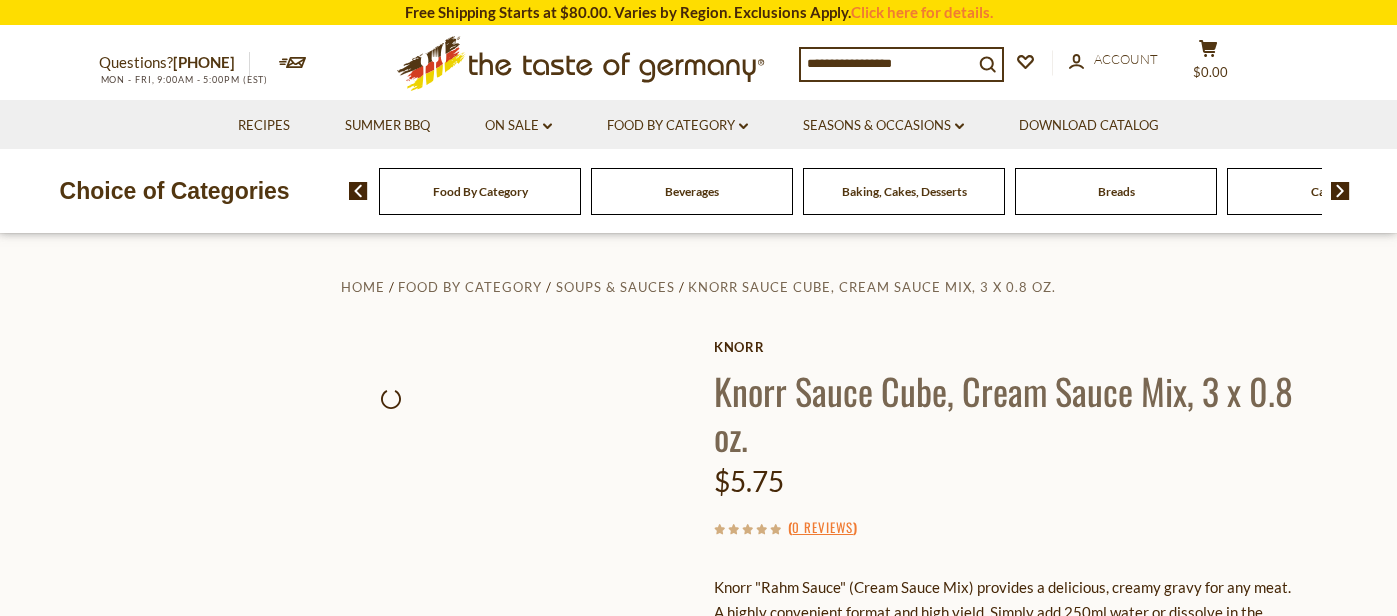scroll, scrollTop: 0, scrollLeft: 0, axis: both 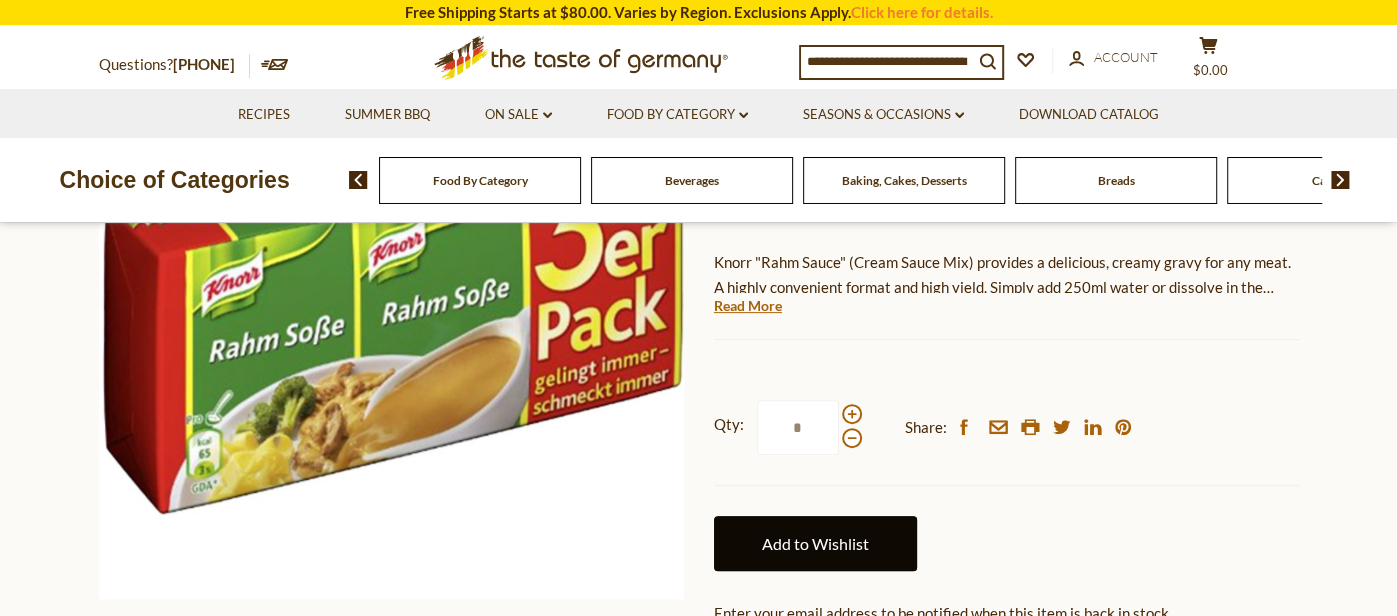 click on "Add to Wishlist" at bounding box center [815, 543] 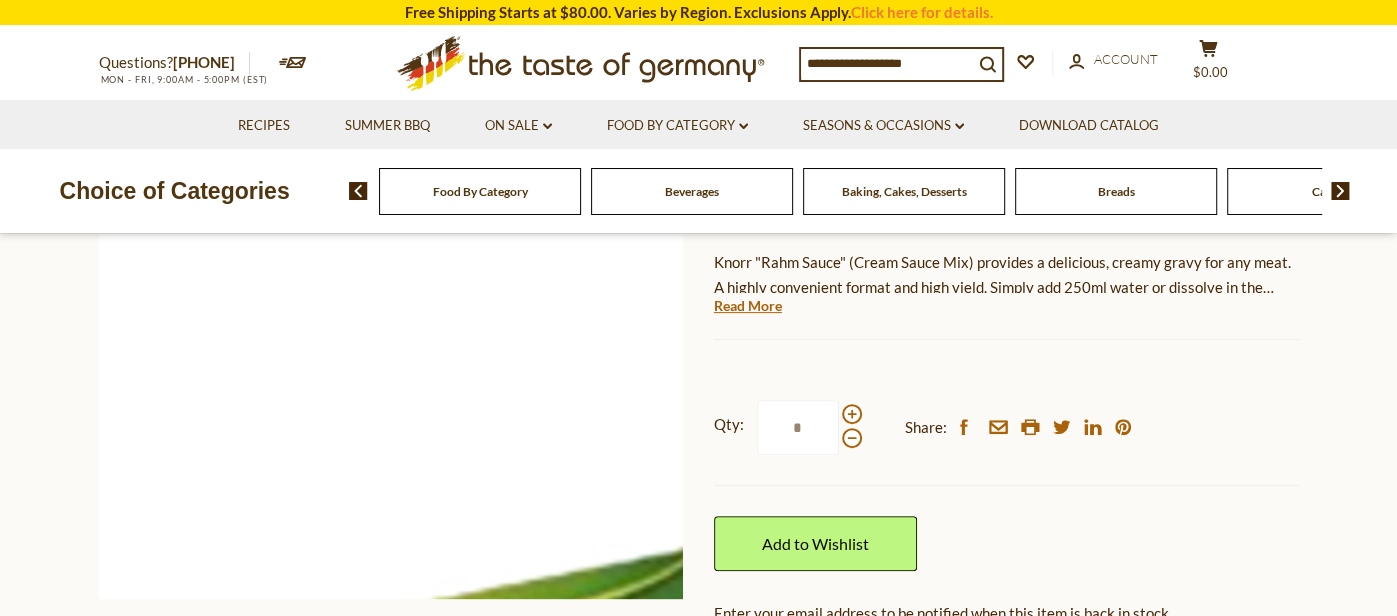 scroll, scrollTop: 325, scrollLeft: 0, axis: vertical 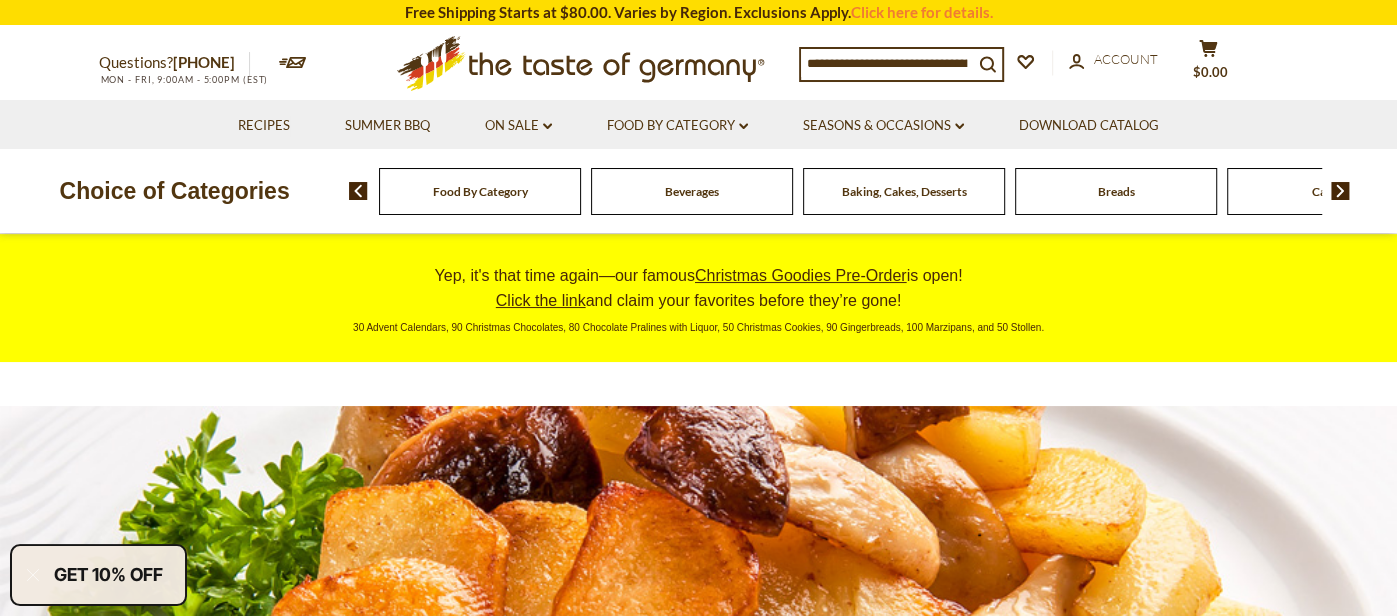 click on "Food By Category" at bounding box center (480, 191) 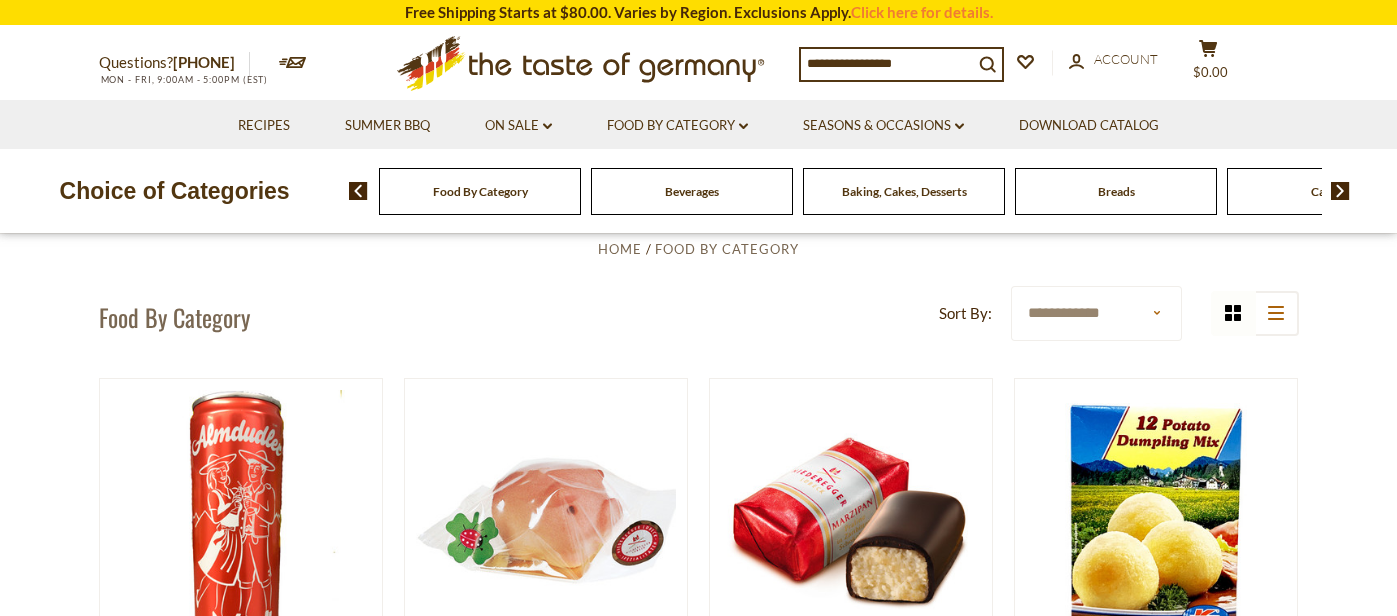 scroll, scrollTop: 0, scrollLeft: 0, axis: both 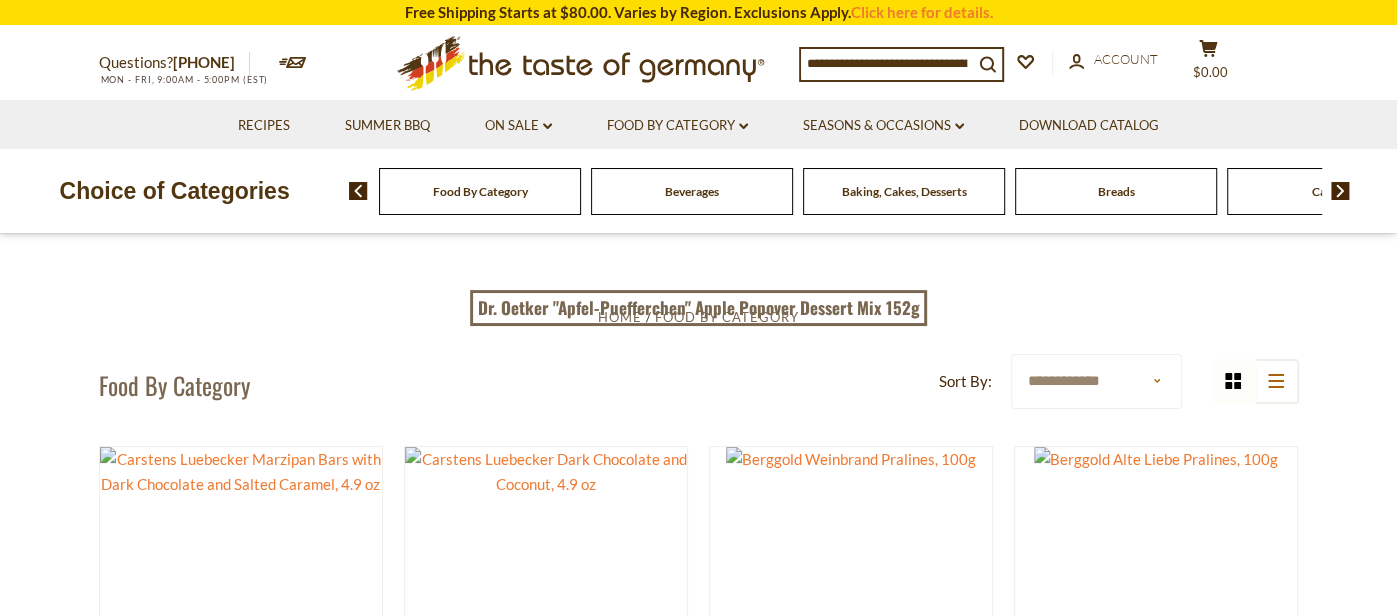 click on "Baking, Cakes, Desserts" at bounding box center (904, 191) 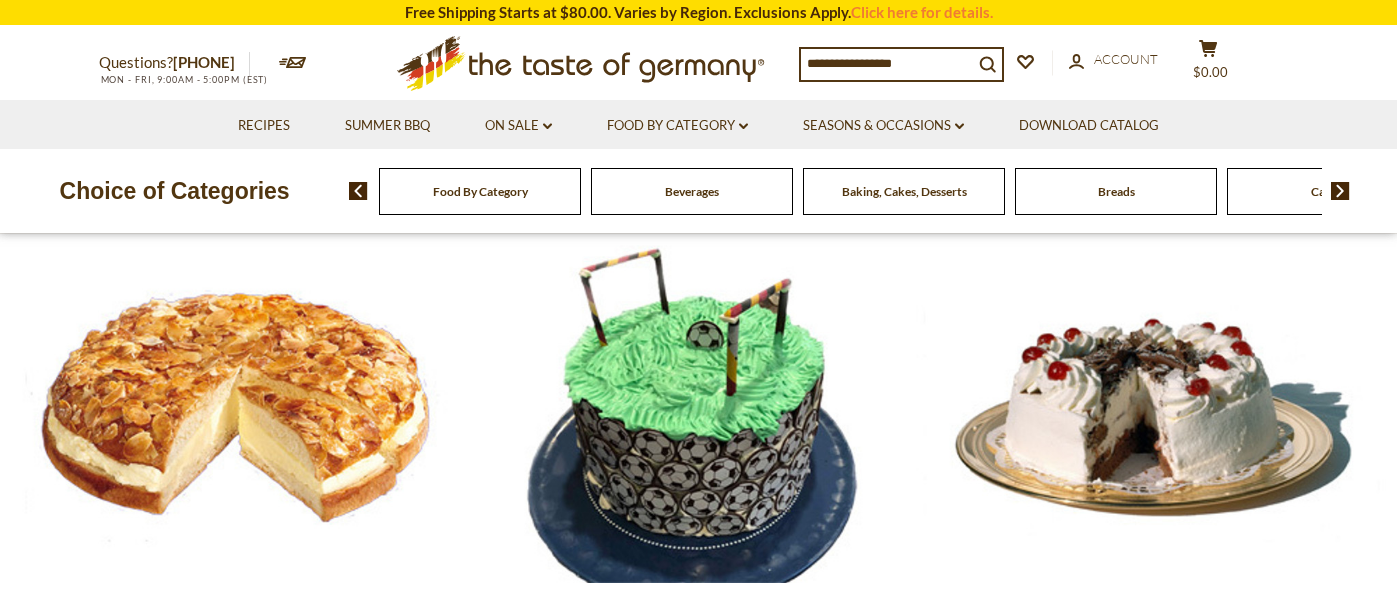 scroll, scrollTop: 0, scrollLeft: 0, axis: both 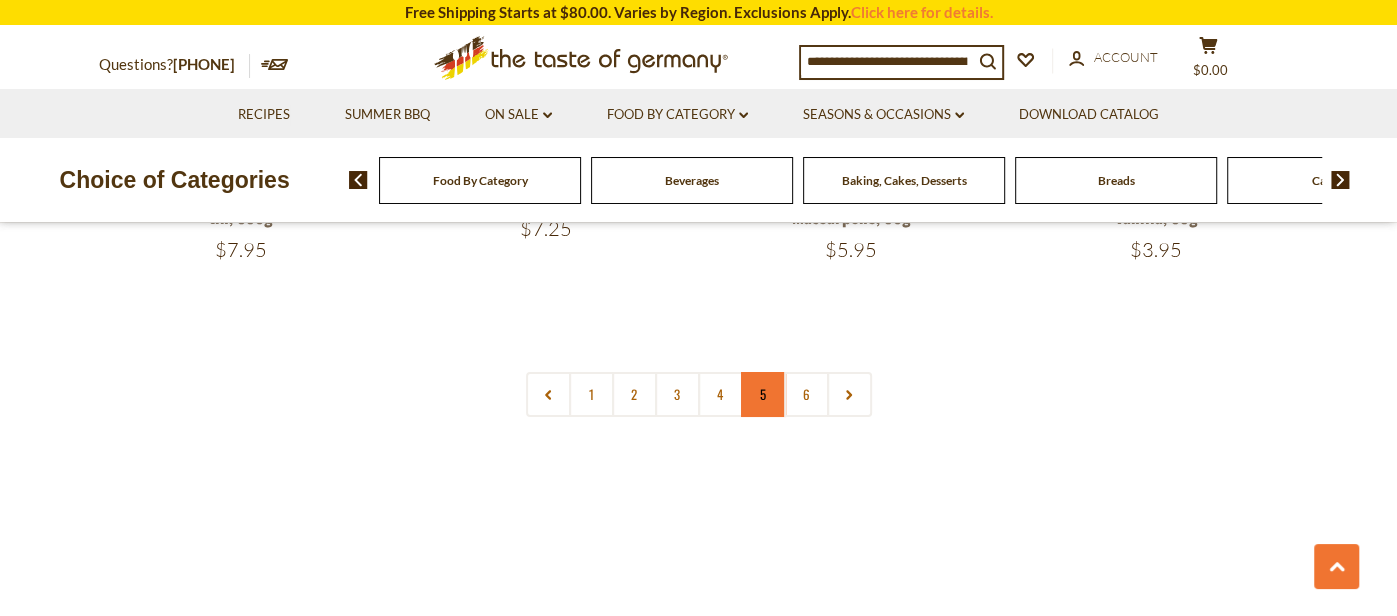 click on "5" at bounding box center [763, 394] 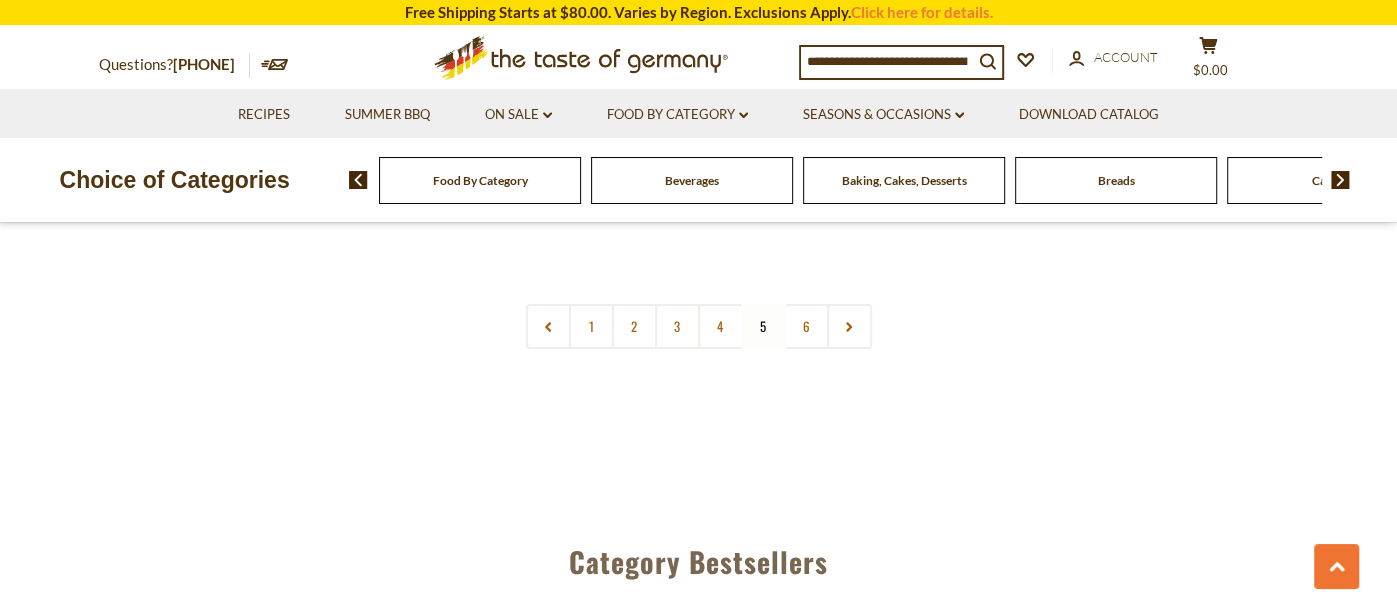 scroll, scrollTop: 4885, scrollLeft: 0, axis: vertical 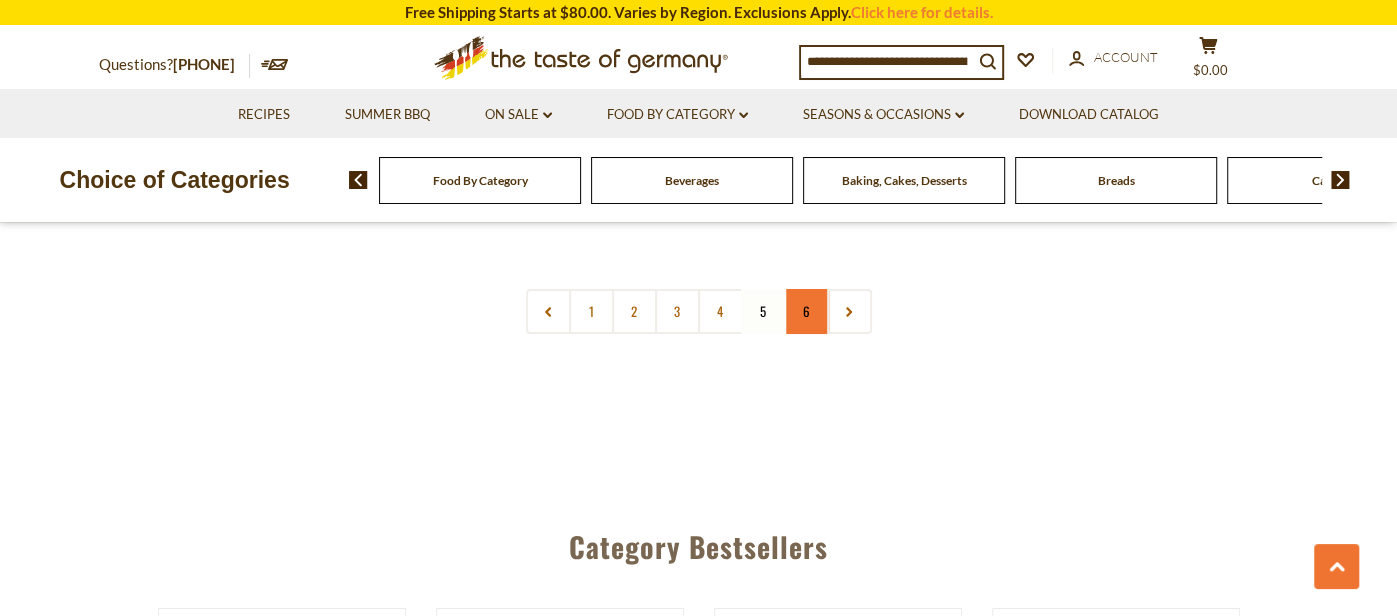 click on "6" at bounding box center [806, 311] 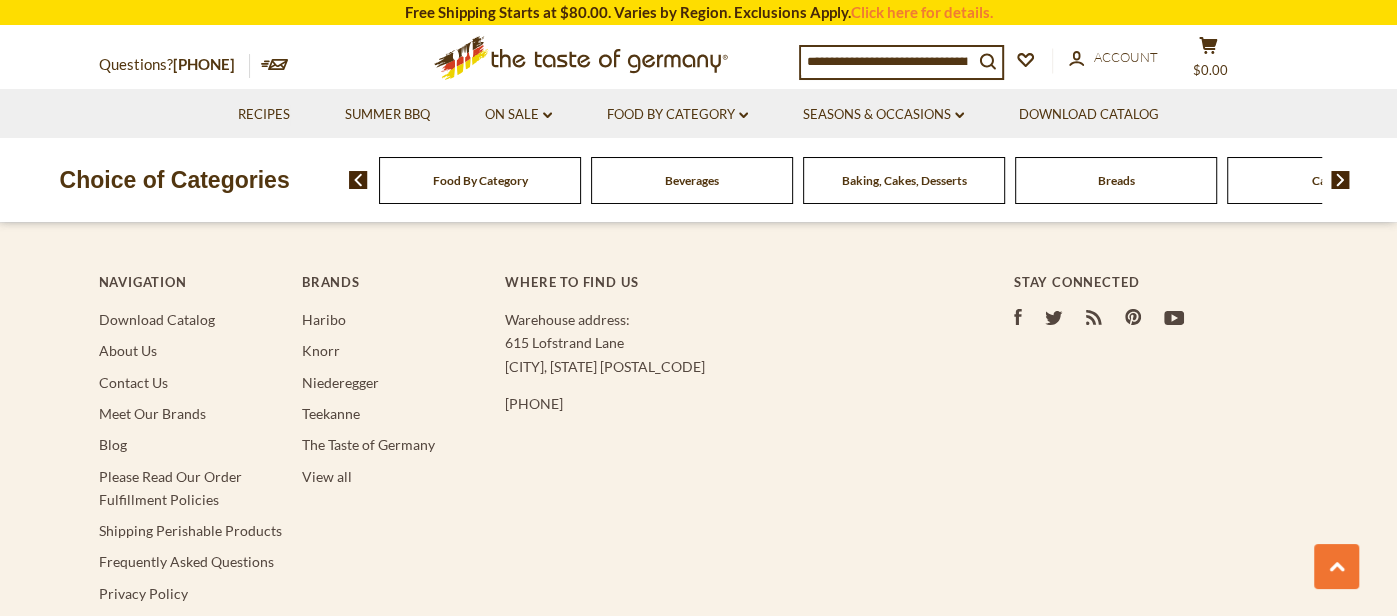 scroll, scrollTop: 4634, scrollLeft: 0, axis: vertical 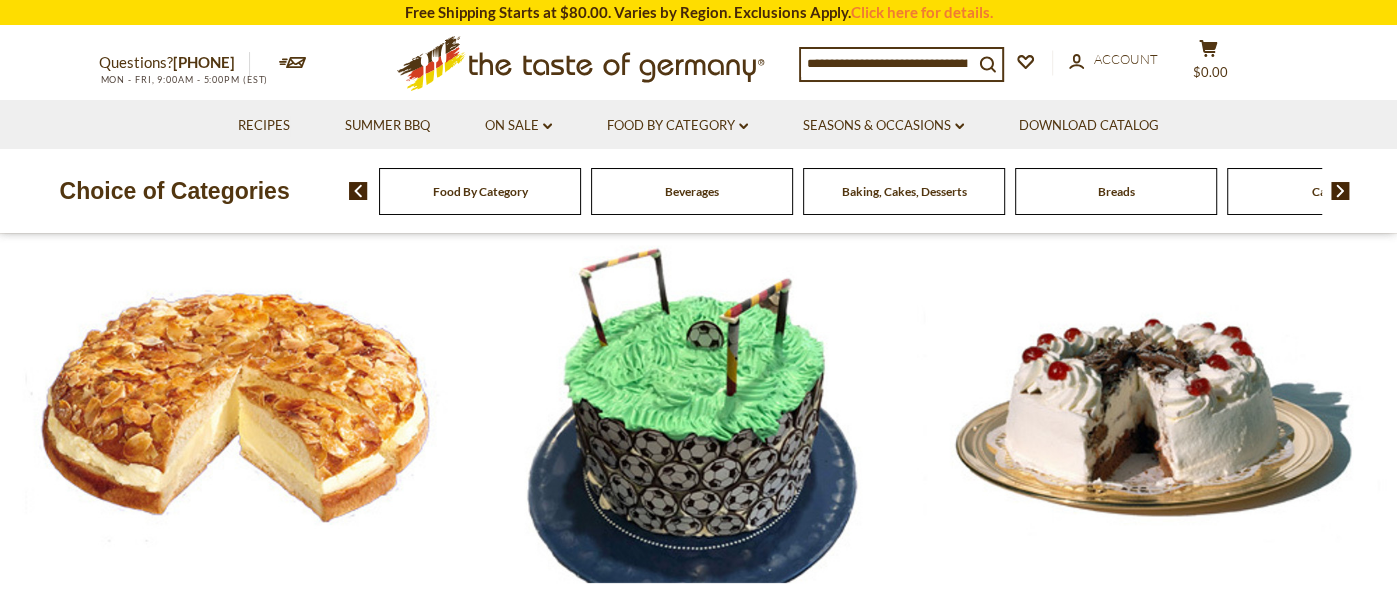 click at bounding box center (1340, 191) 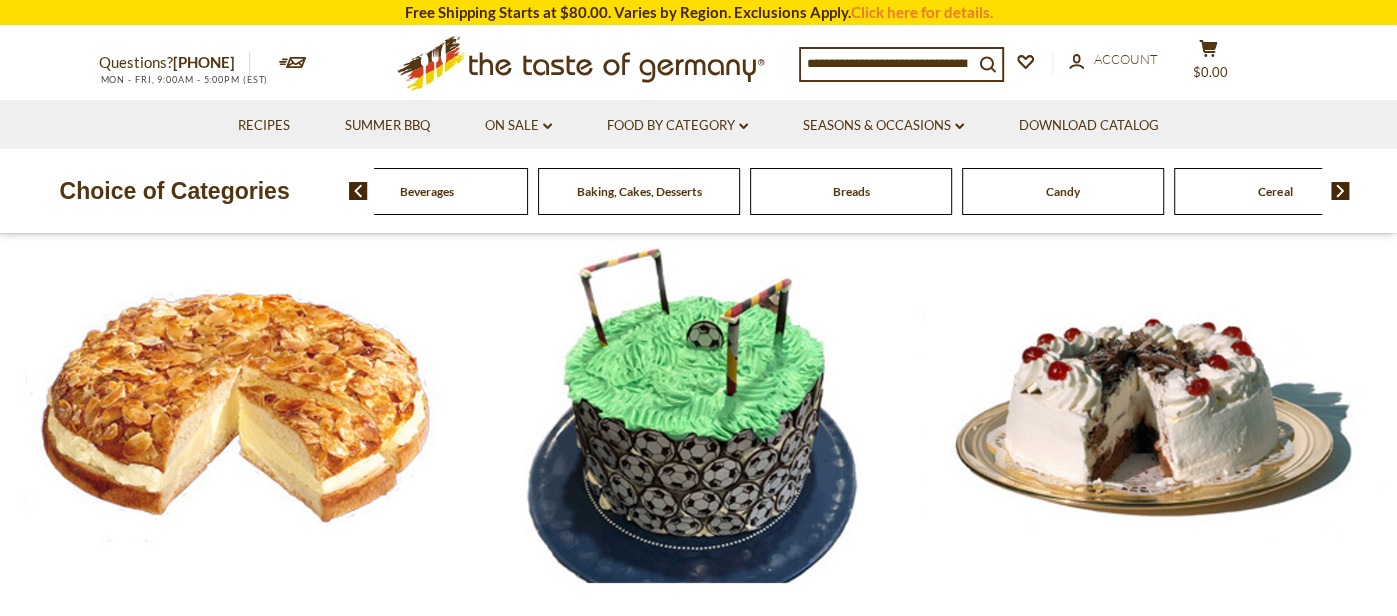 click at bounding box center (1340, 191) 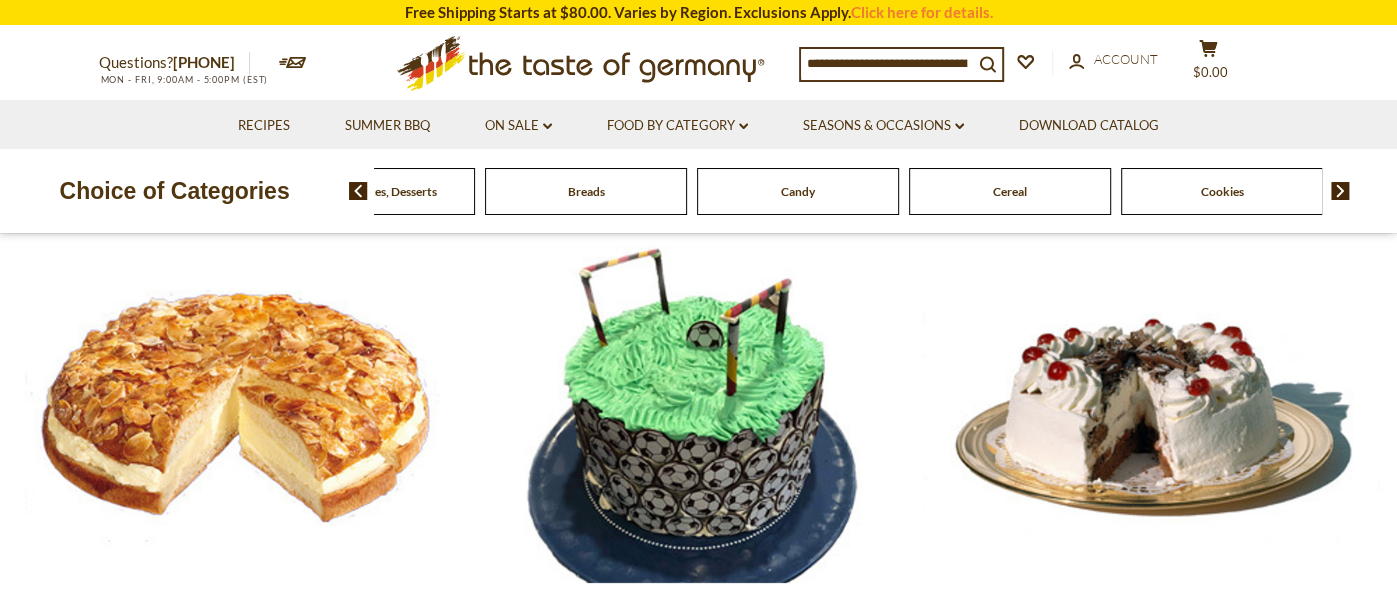 click at bounding box center (1340, 191) 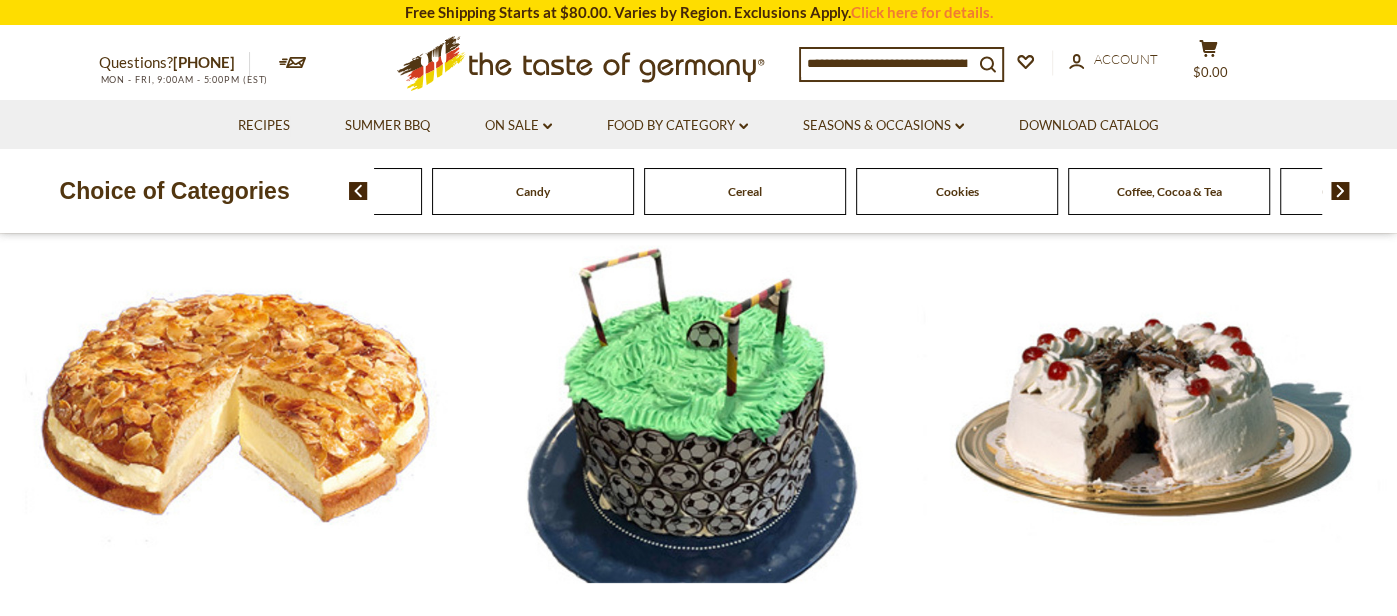click at bounding box center (1340, 191) 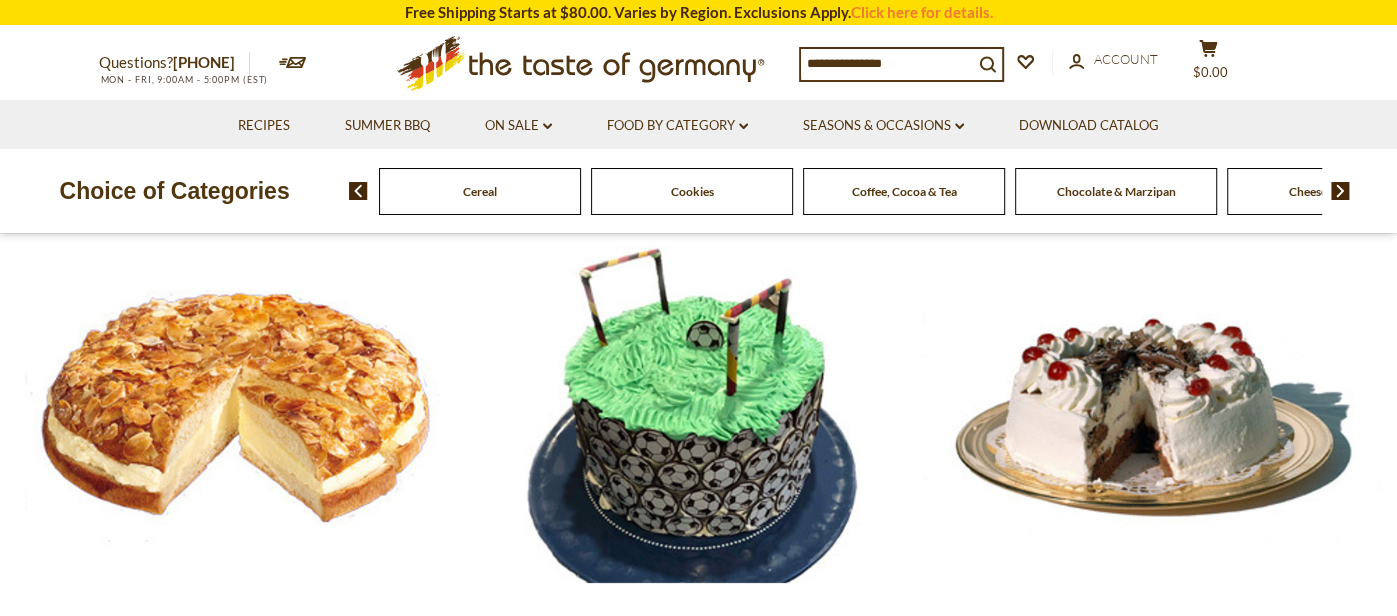 click at bounding box center (1340, 191) 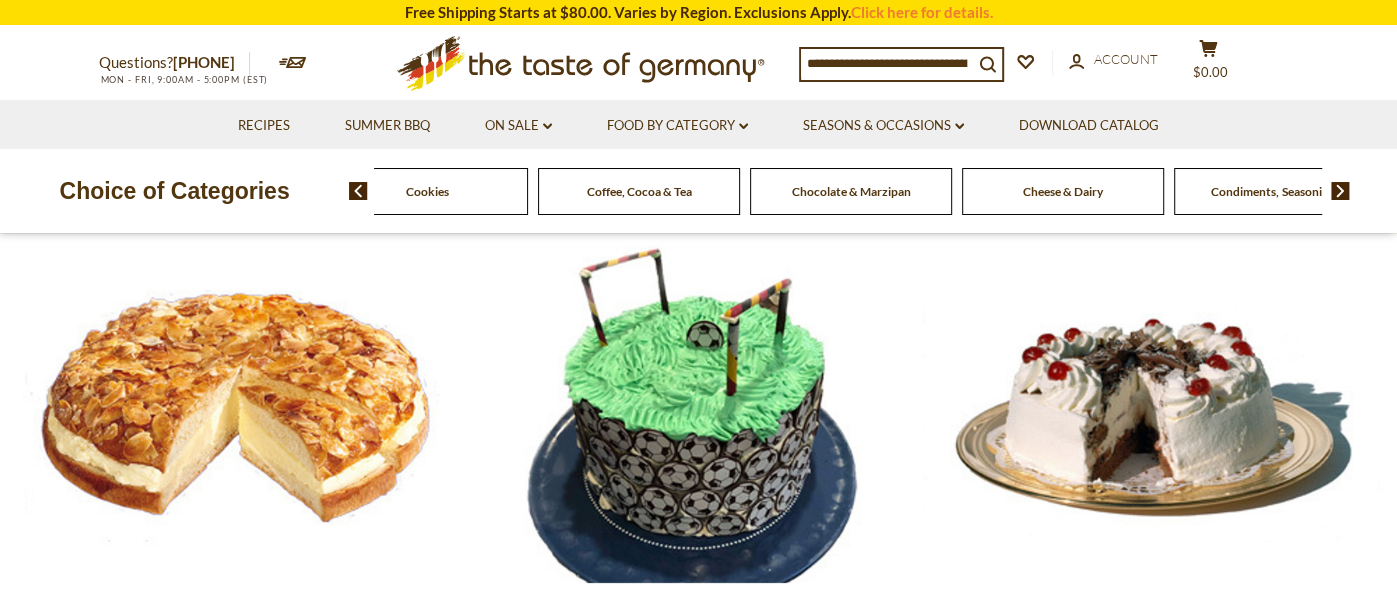 click at bounding box center (1340, 191) 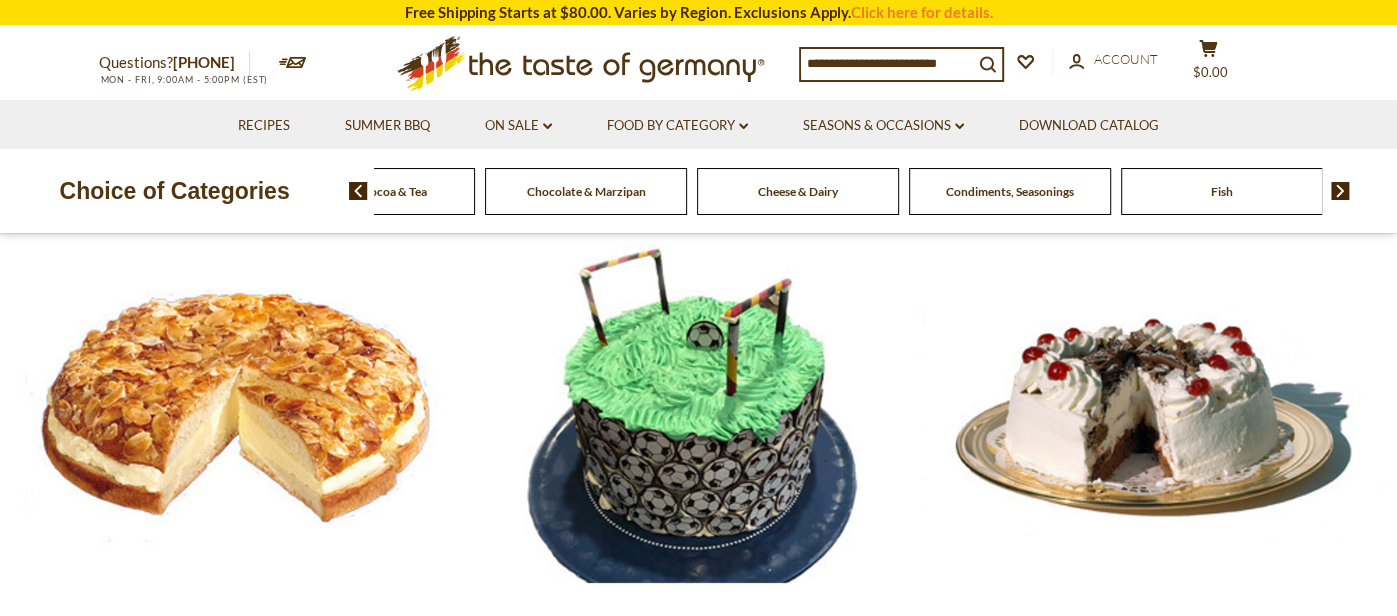 click at bounding box center [1340, 191] 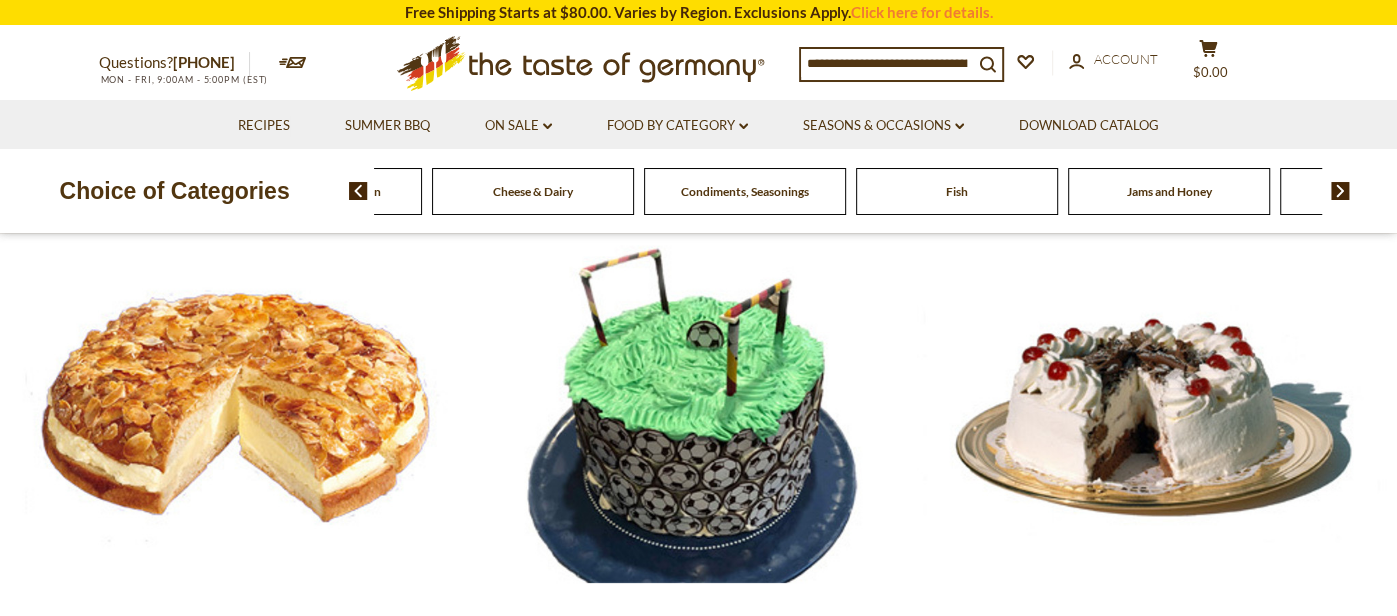 click at bounding box center (1340, 191) 